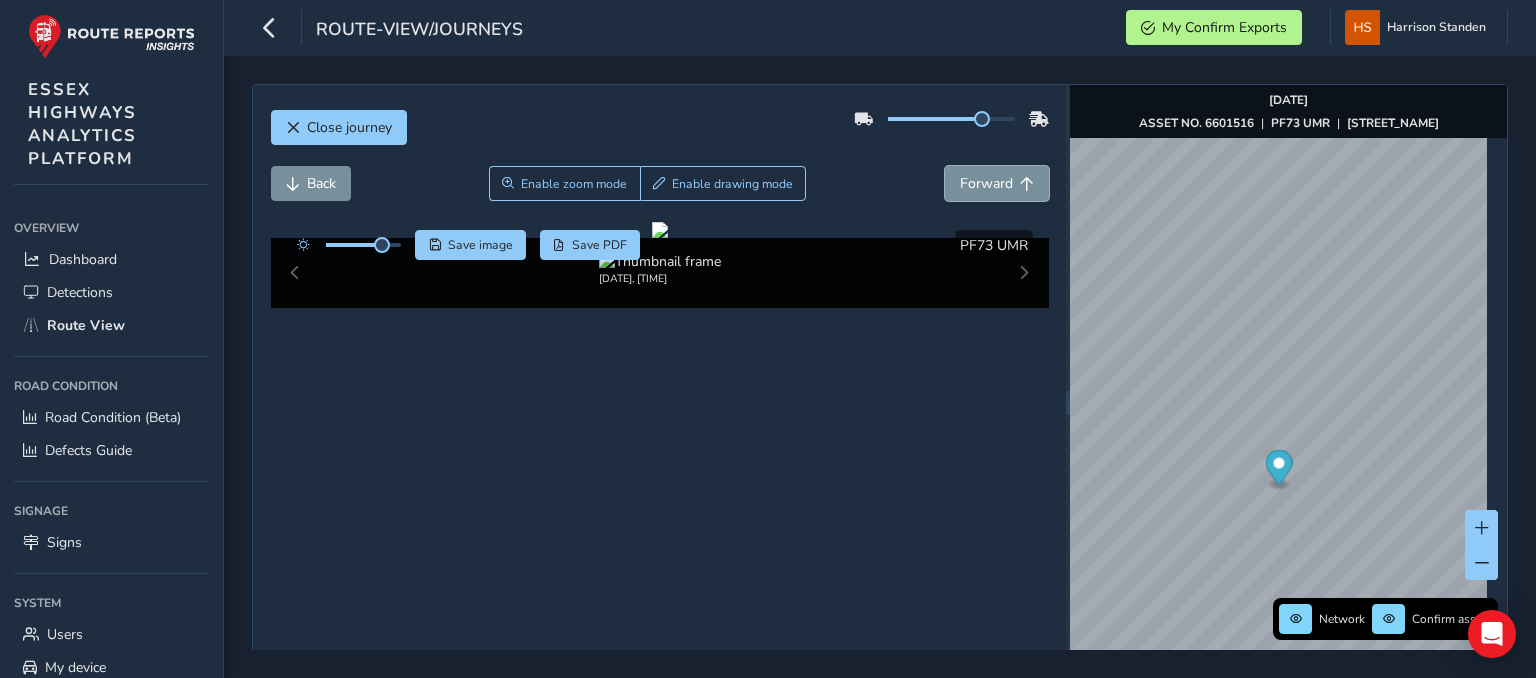 scroll, scrollTop: 0, scrollLeft: 0, axis: both 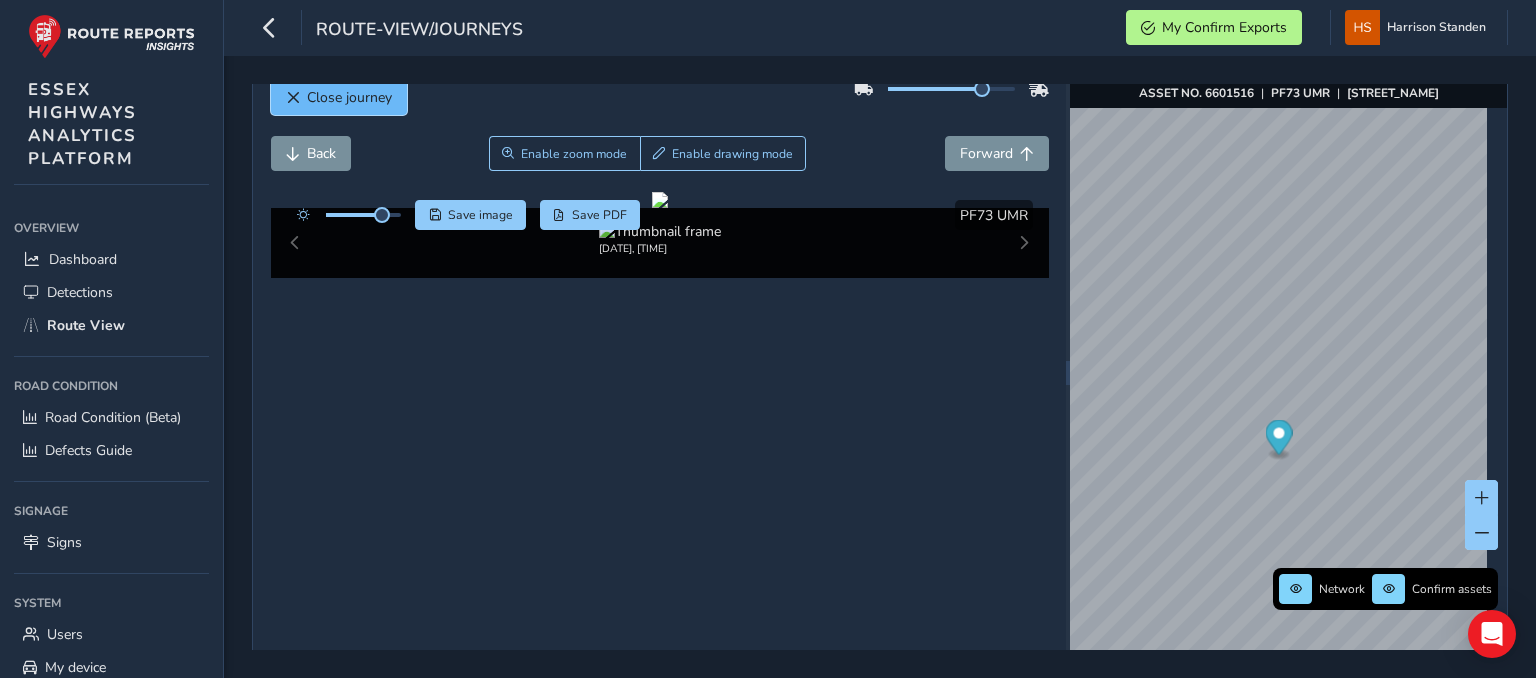 click on "Close journey" at bounding box center (349, 97) 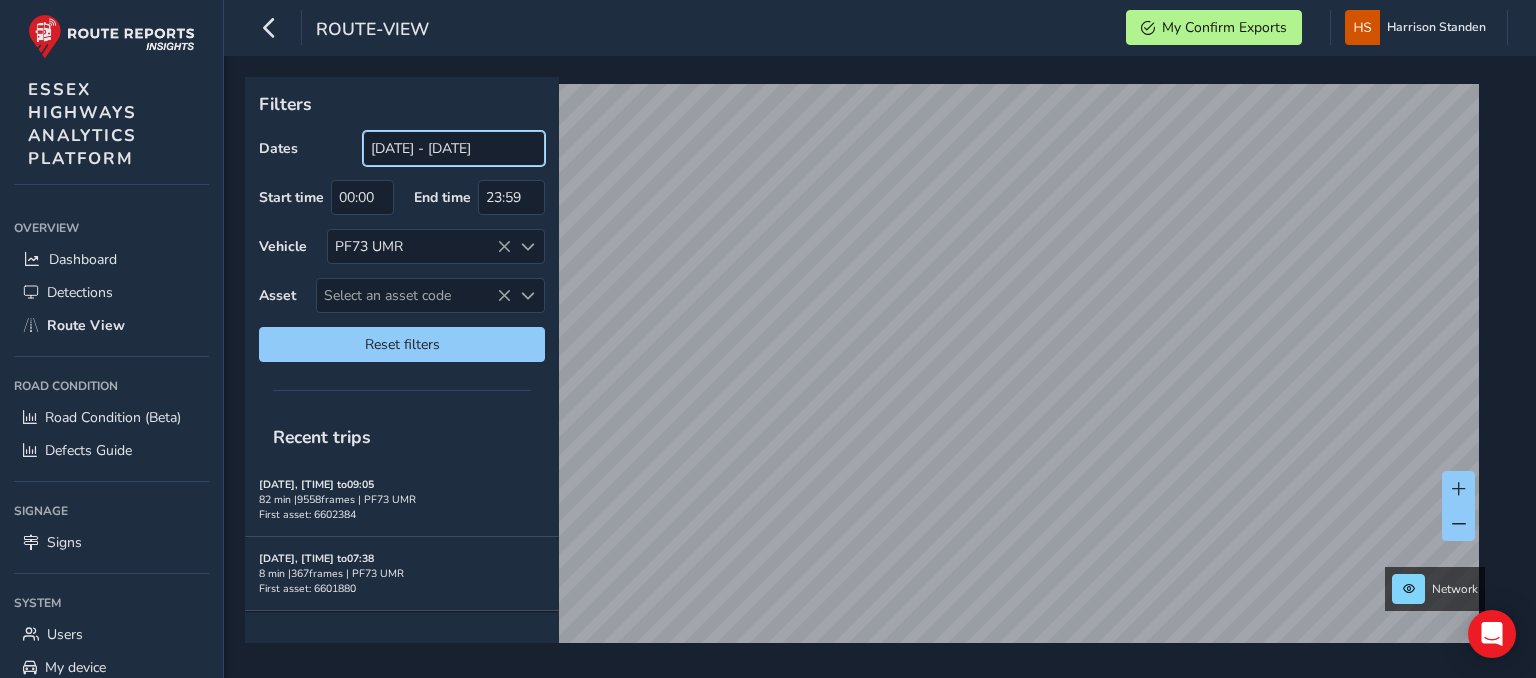 click on "[DATE] - [DATE]" at bounding box center [454, 148] 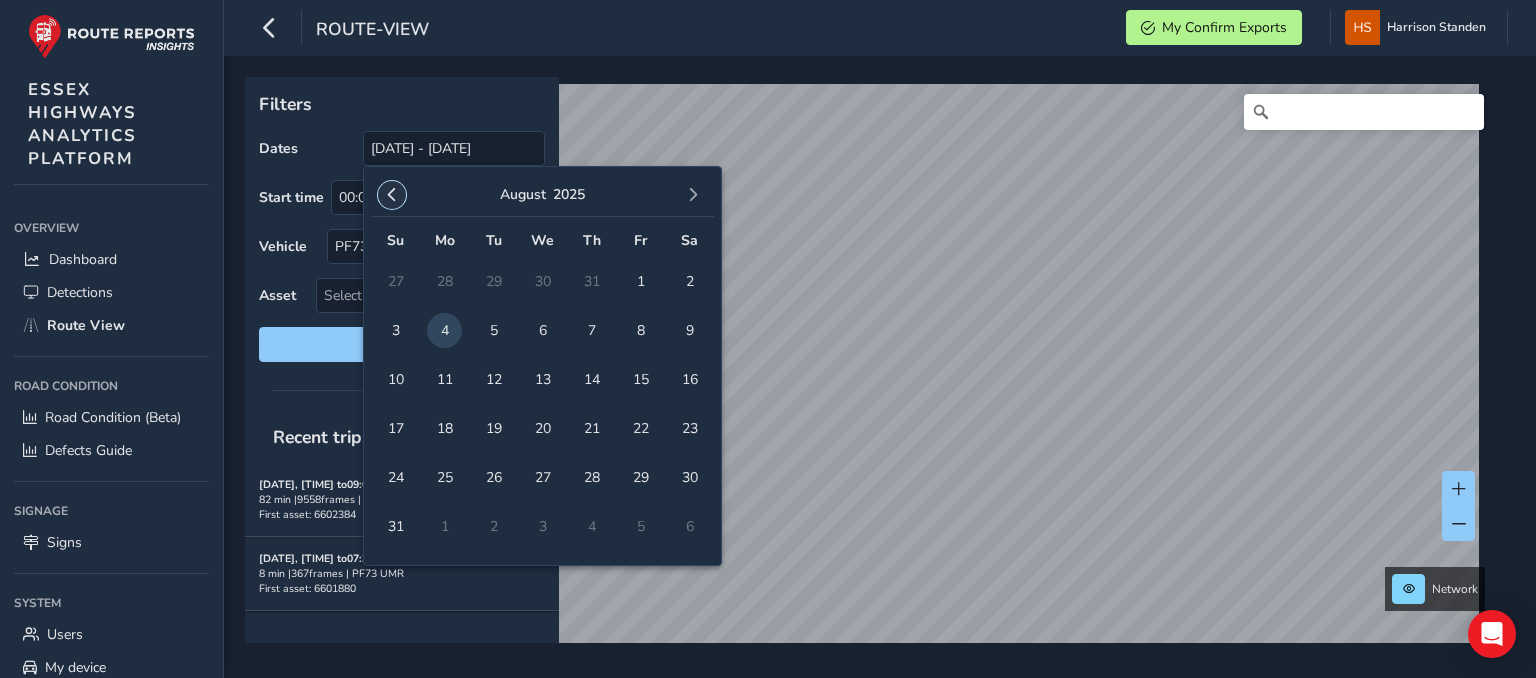 click at bounding box center (392, 195) 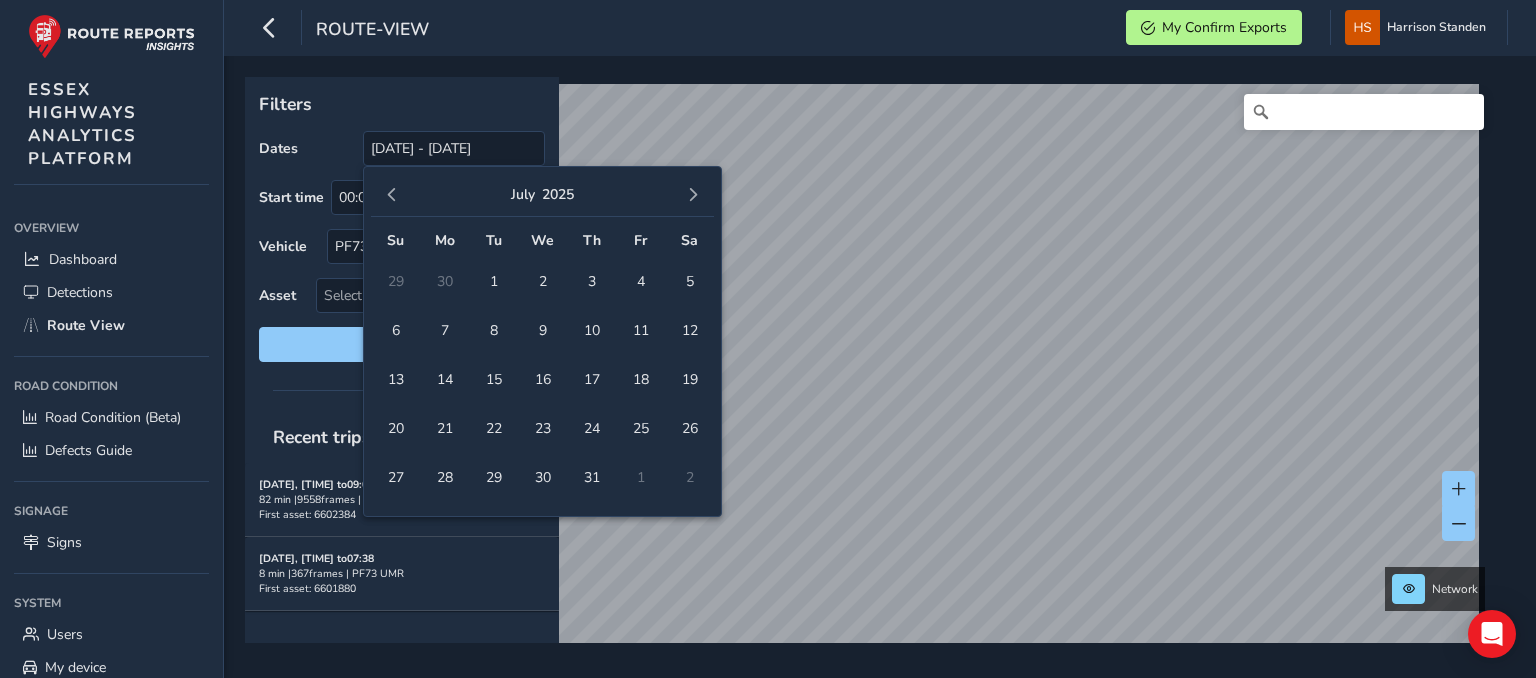click on "[MONTH] [YEAR]" at bounding box center (542, 195) 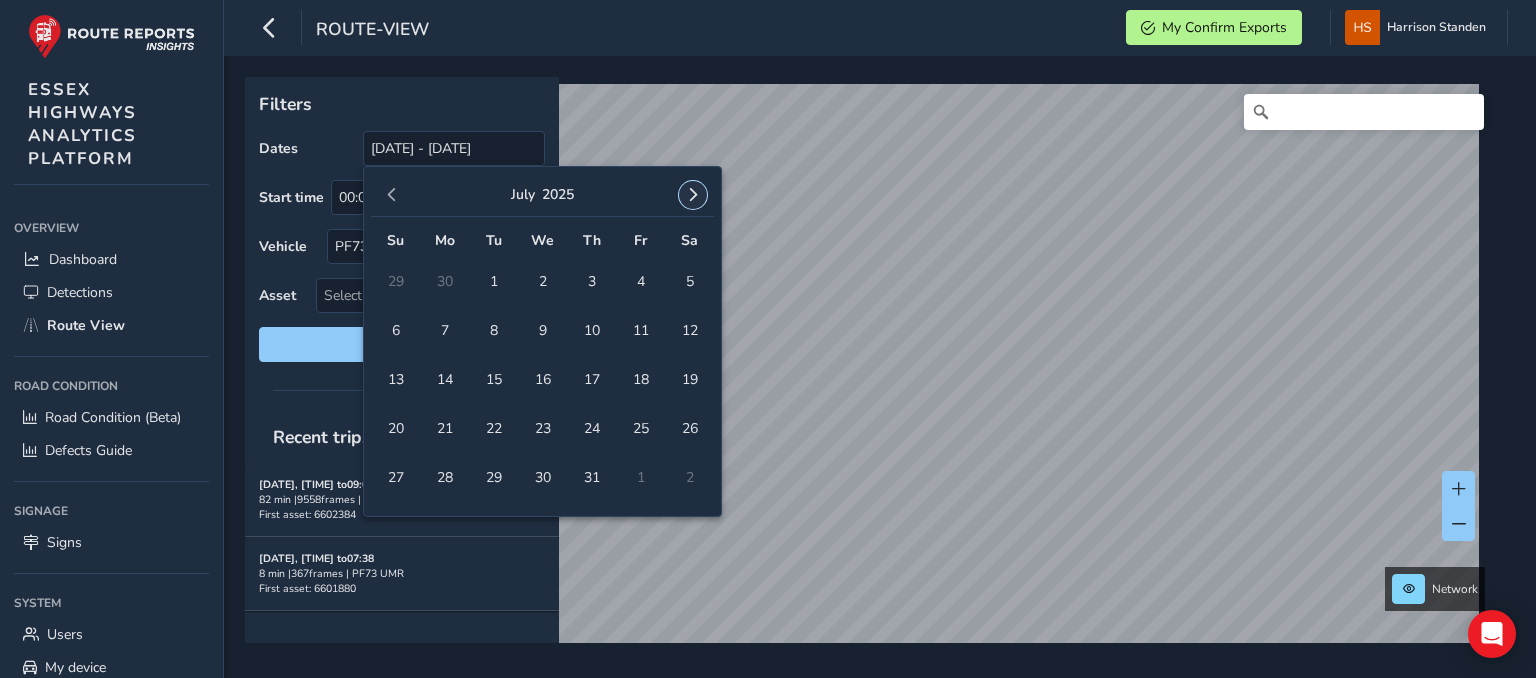 click at bounding box center (693, 195) 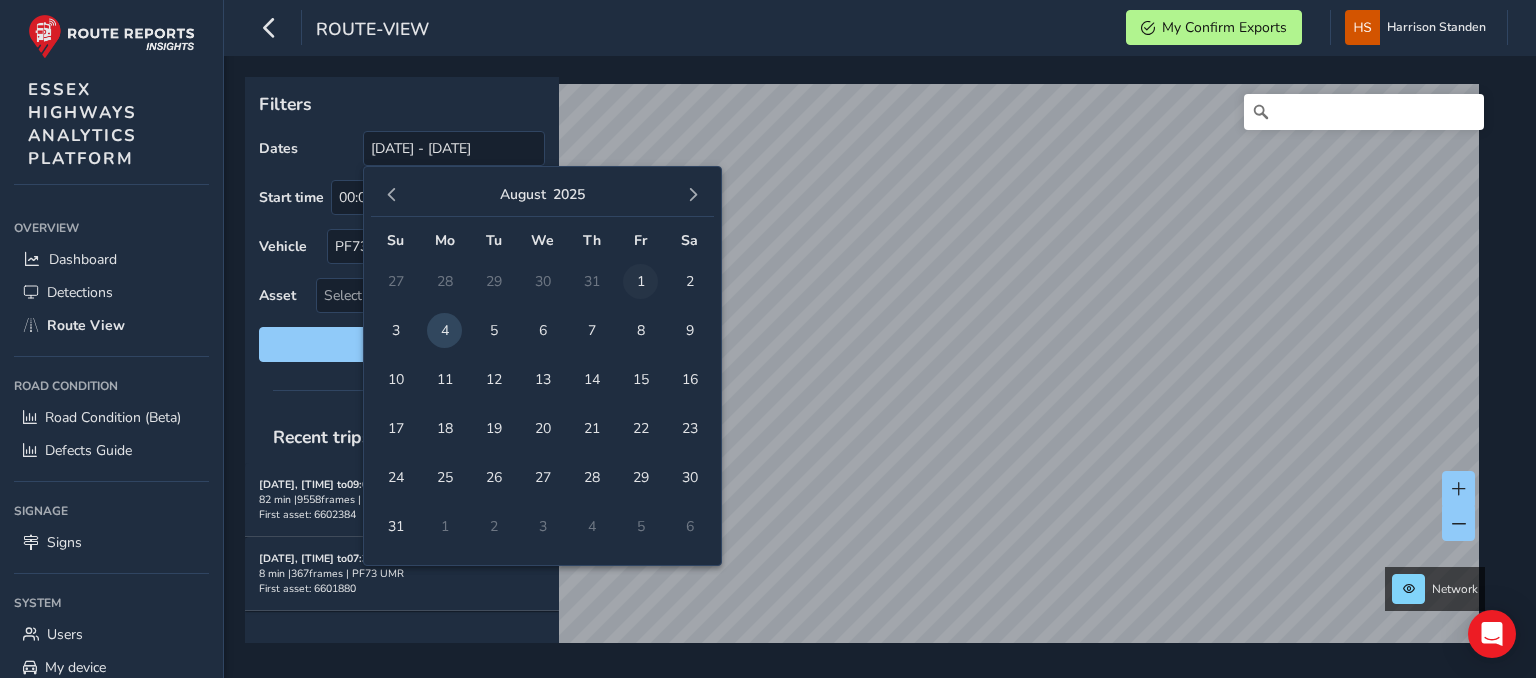 click on "1" at bounding box center (640, 281) 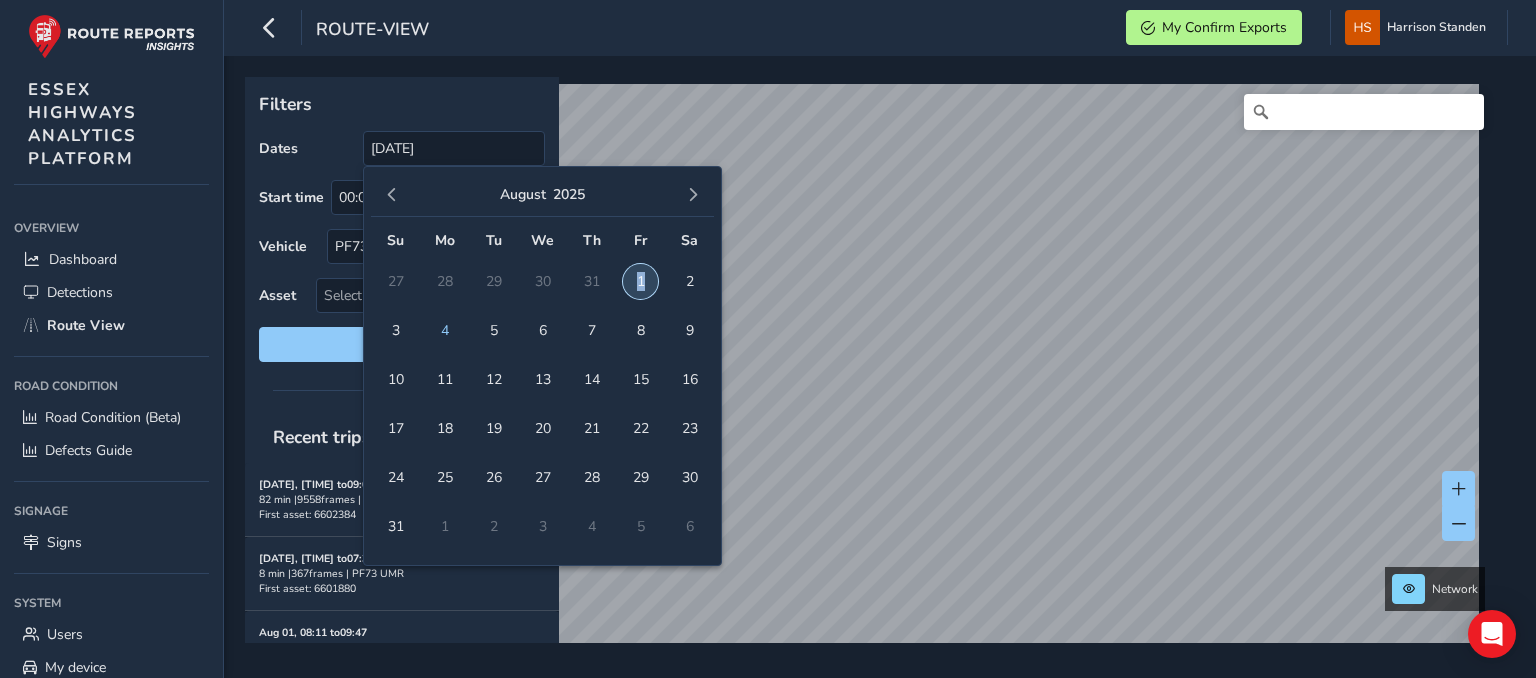 click on "1" at bounding box center [640, 281] 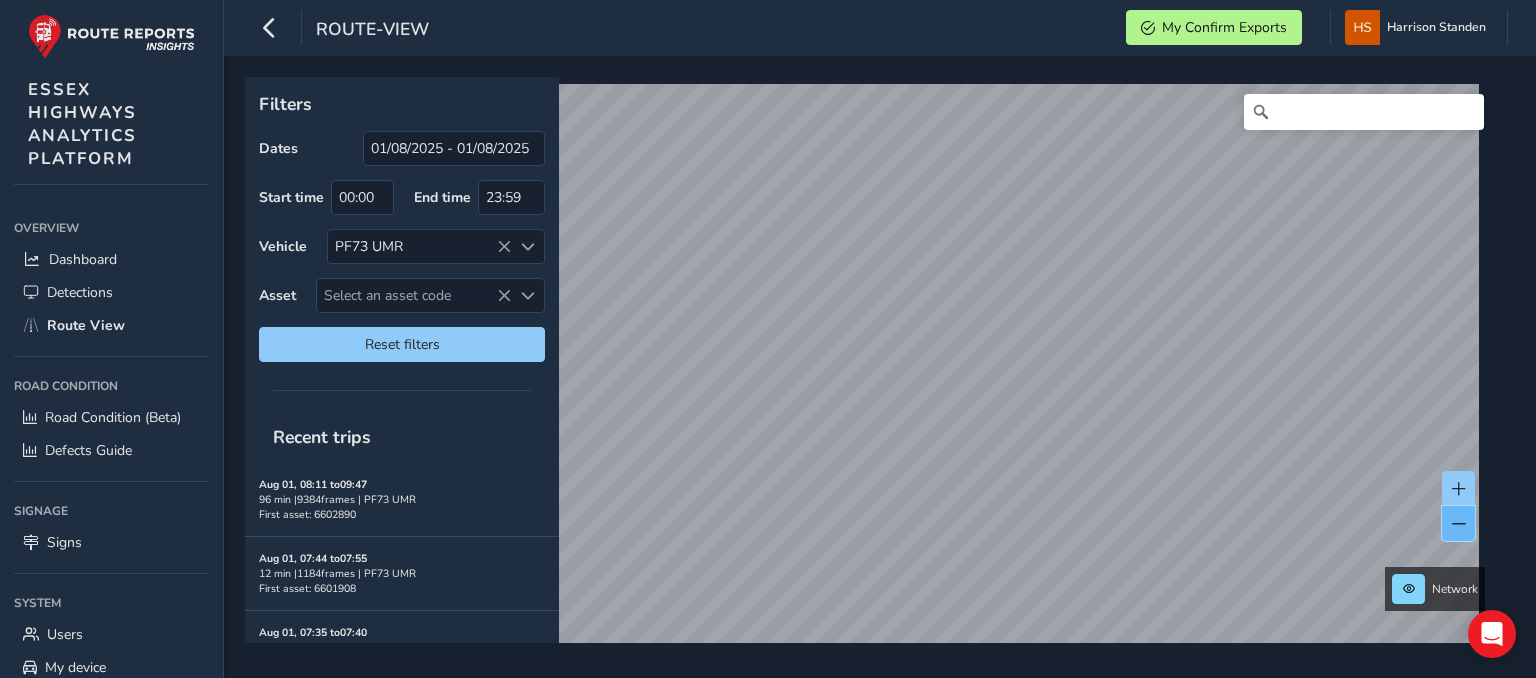click at bounding box center [1458, 523] 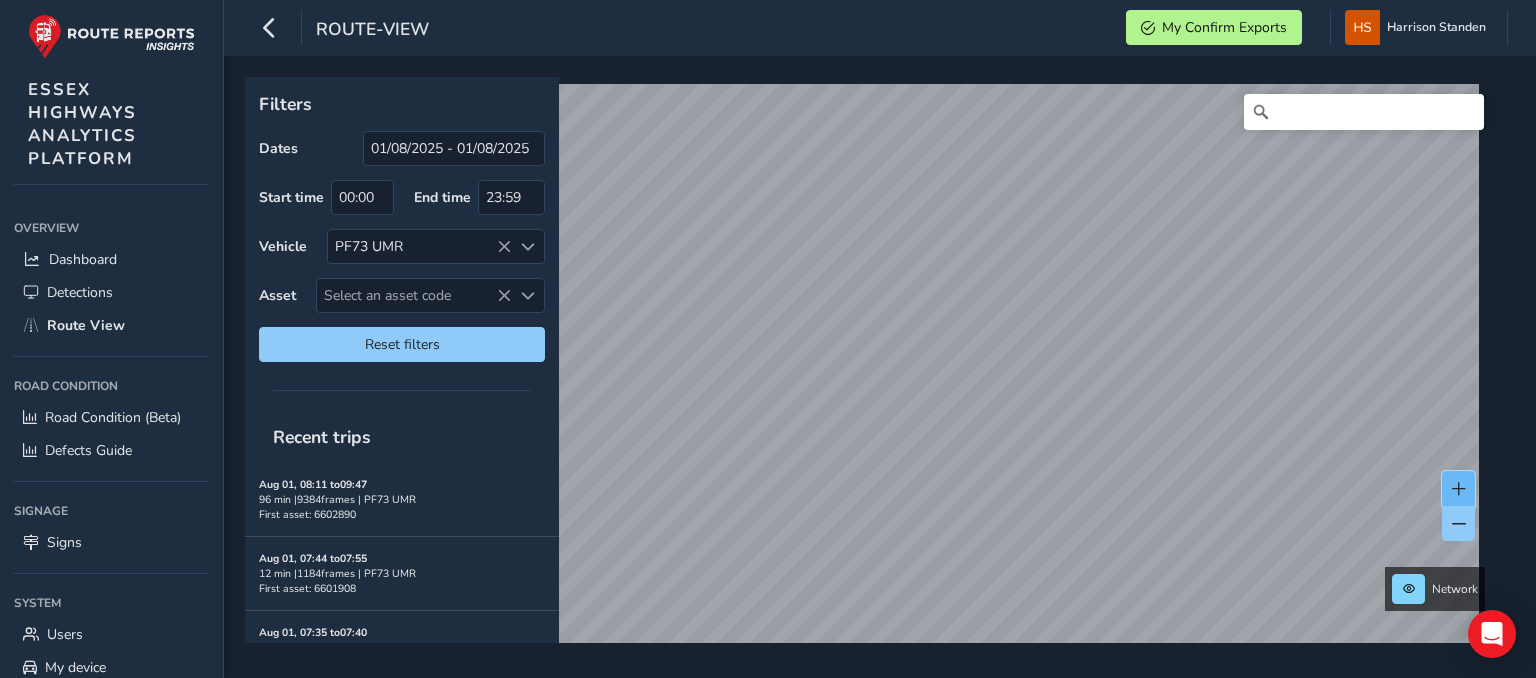 click at bounding box center (1458, 488) 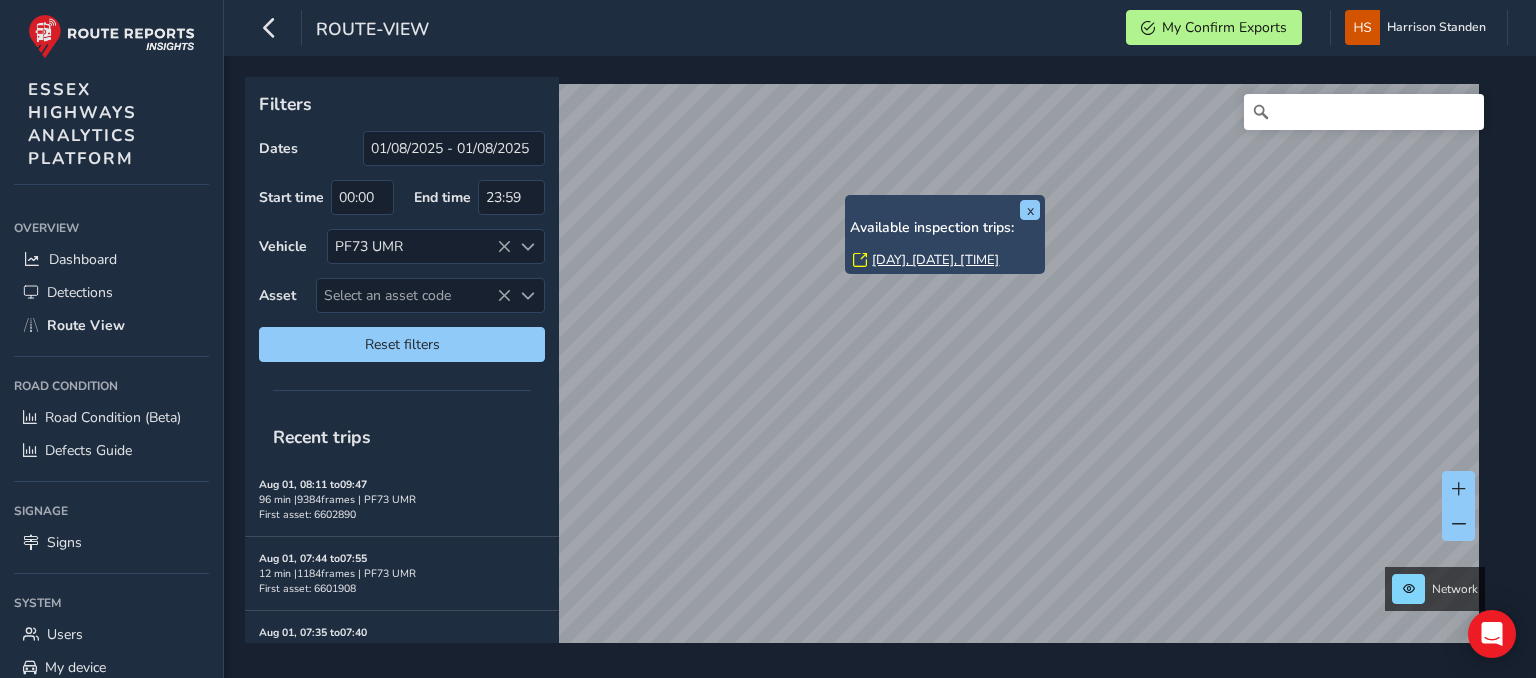 click on "[DAY], [DATE], [TIME]" at bounding box center (935, 260) 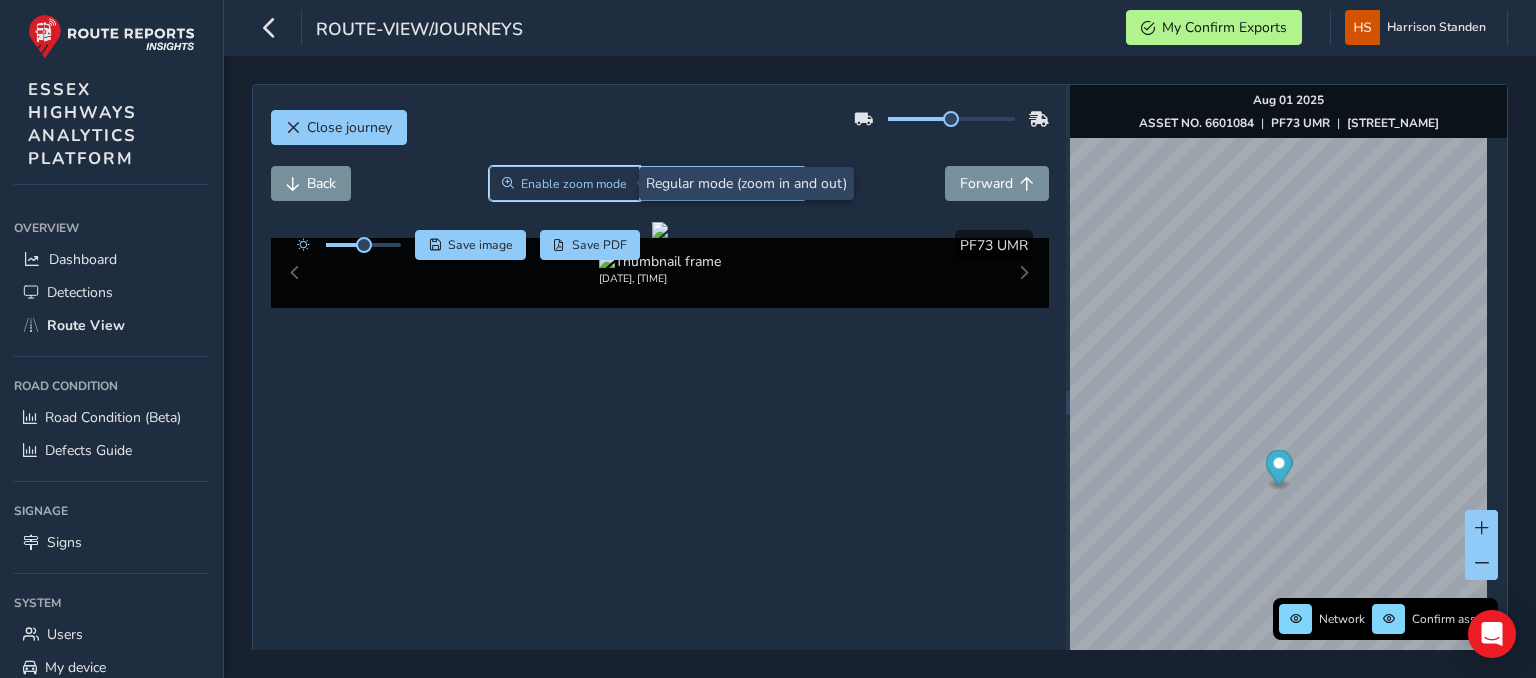 click on "Enable zoom mode" at bounding box center [574, 184] 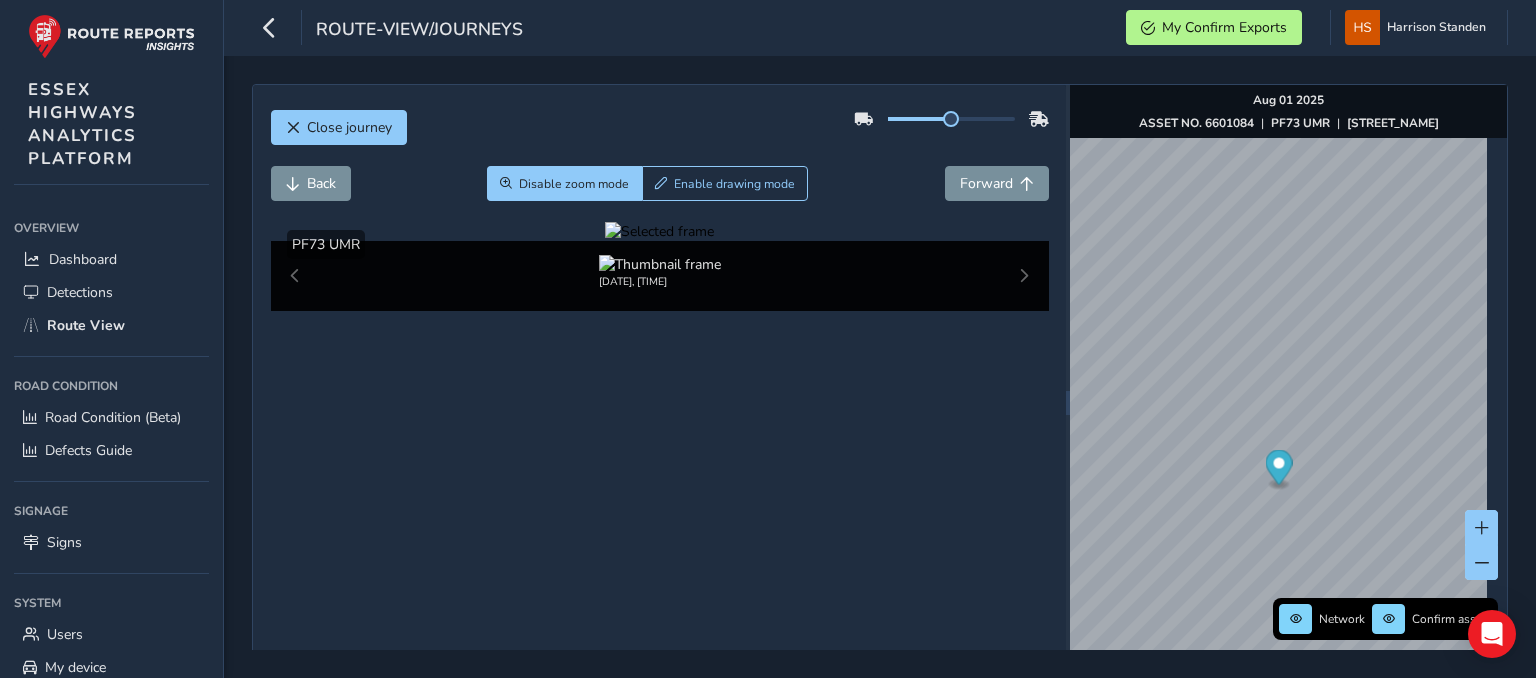 click at bounding box center [659, 231] 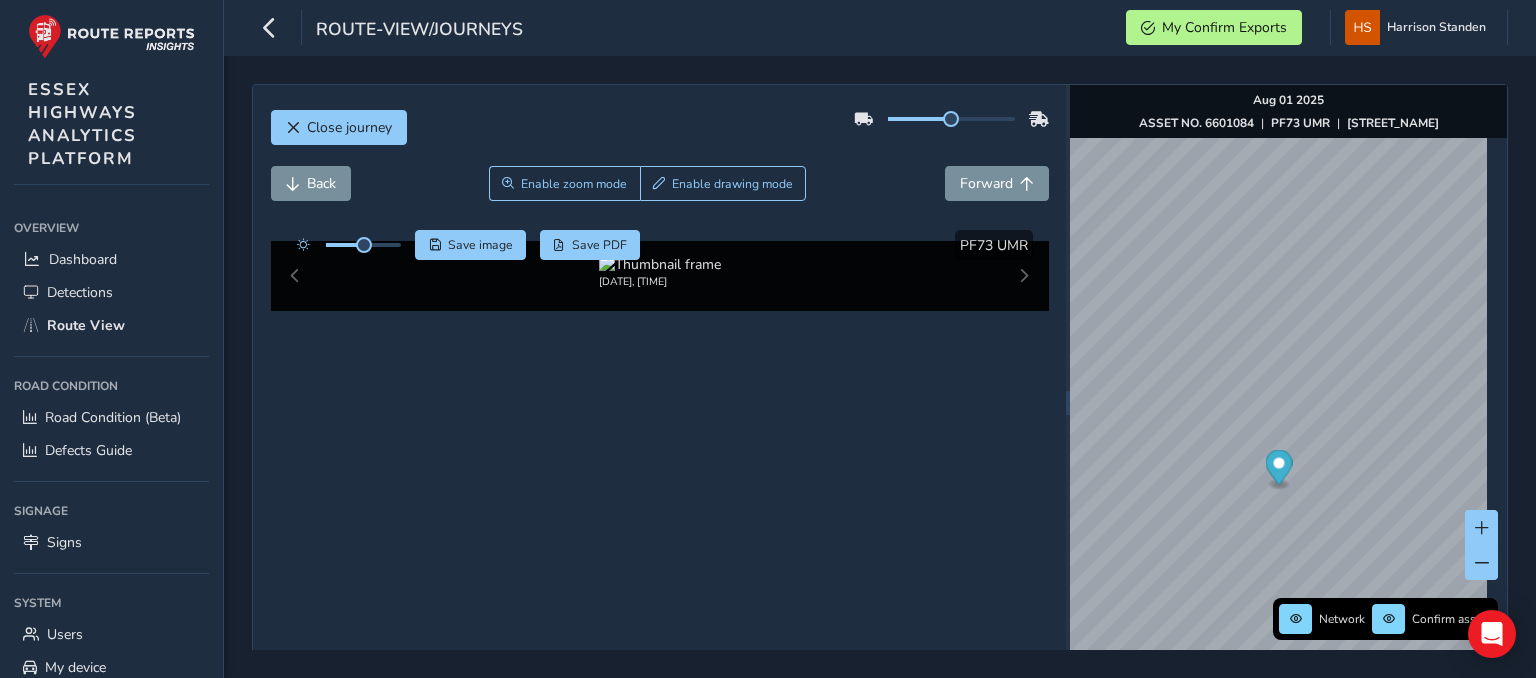 click at bounding box center [1288, 331] 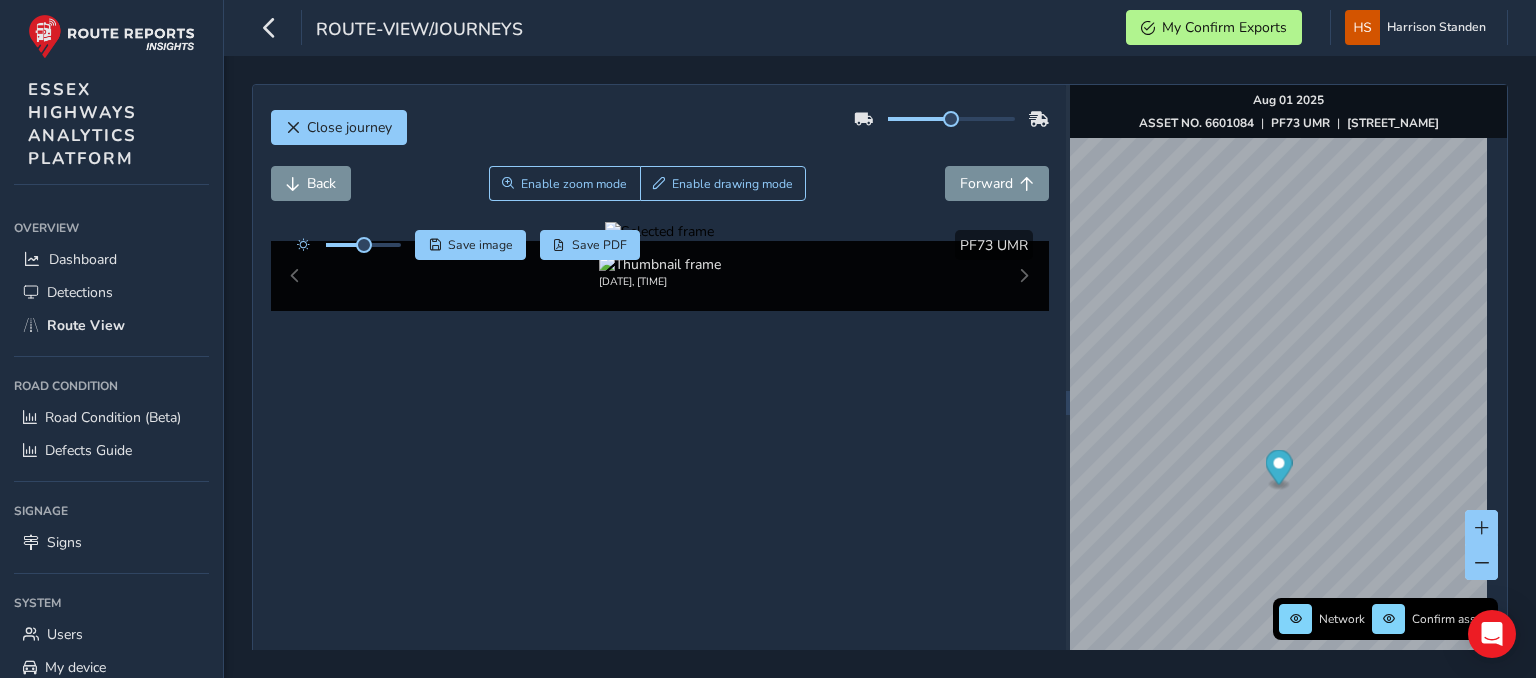 click at bounding box center (659, 231) 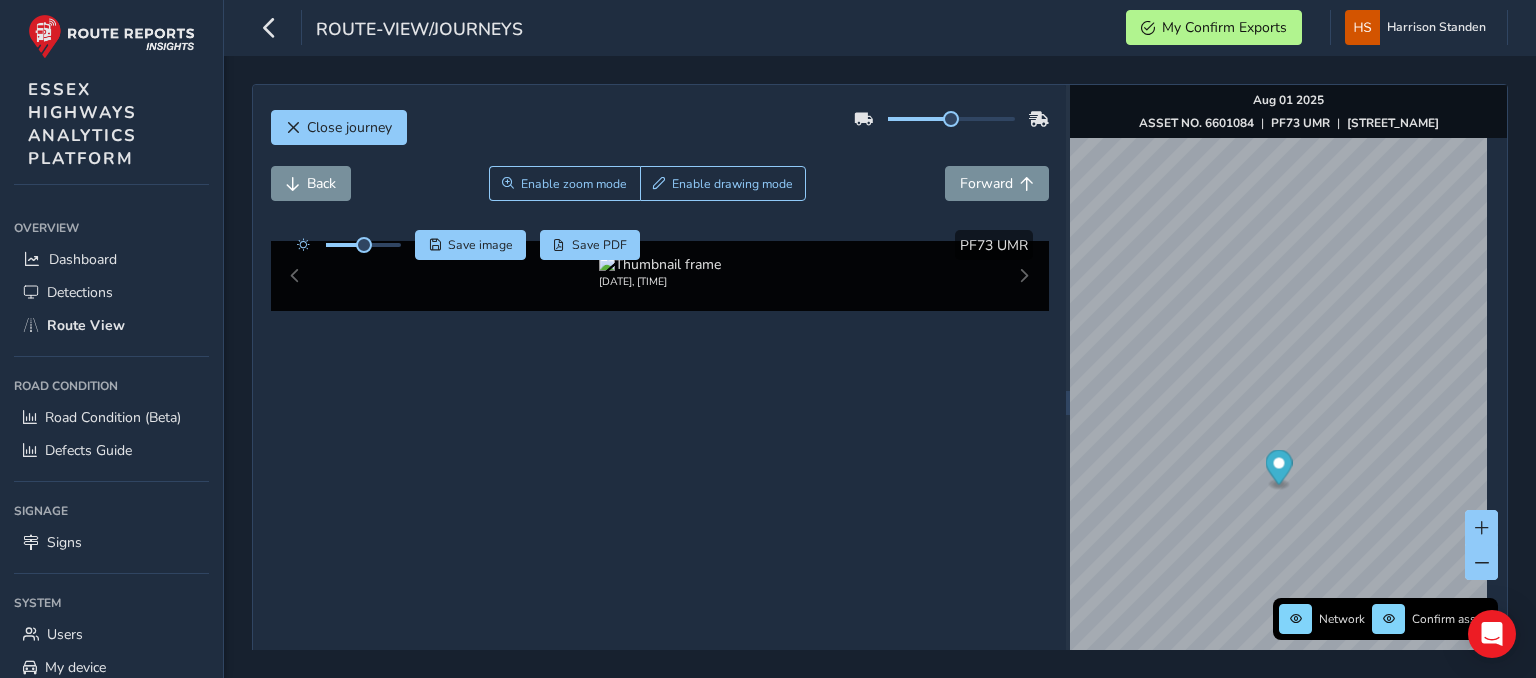 click at bounding box center [1288, 309] 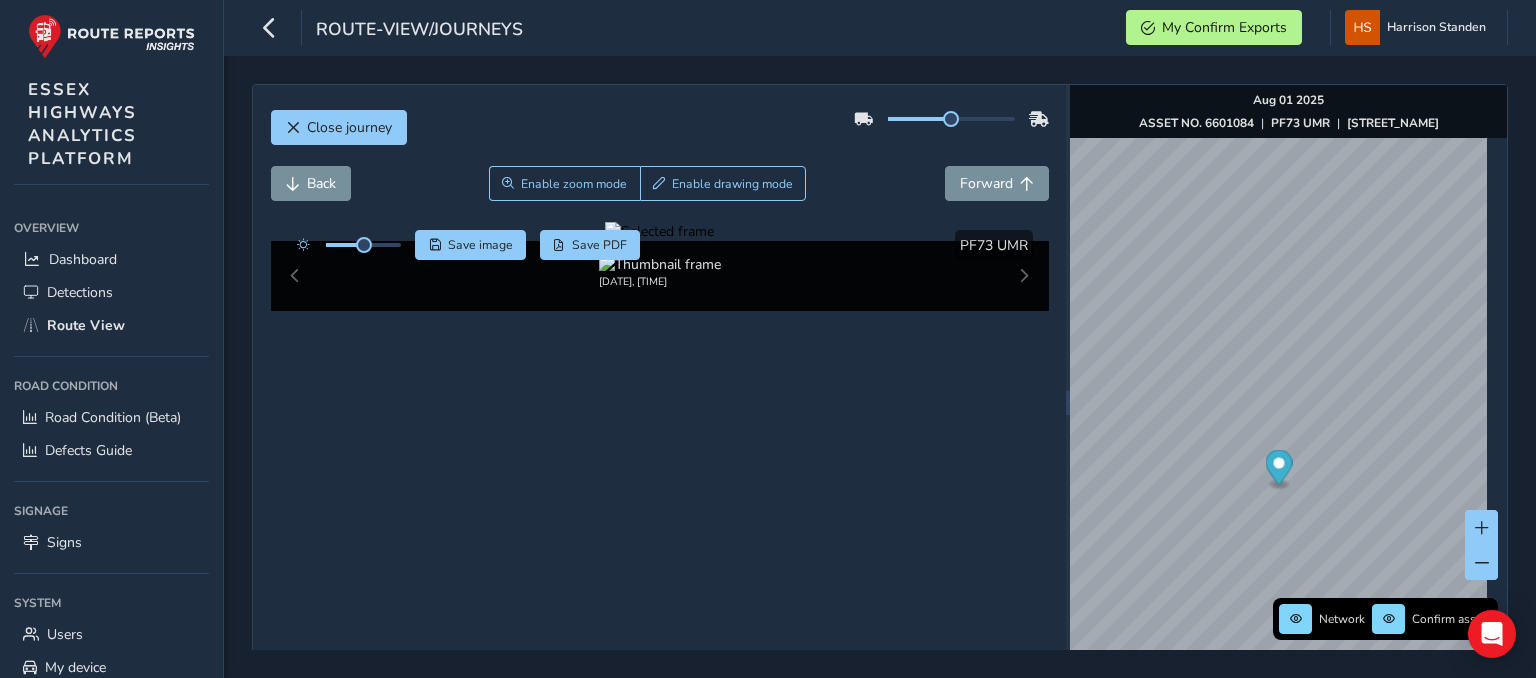 click at bounding box center [659, 231] 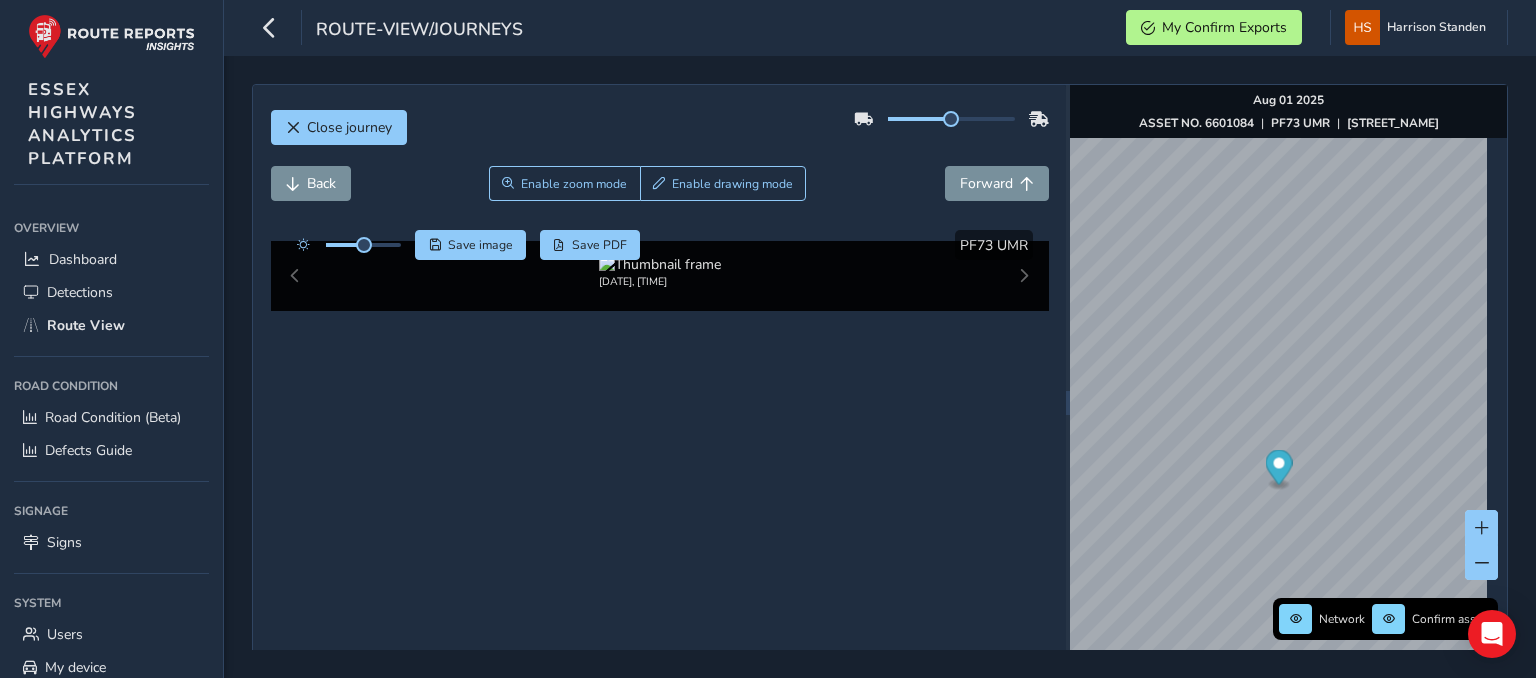 click at bounding box center (1288, 309) 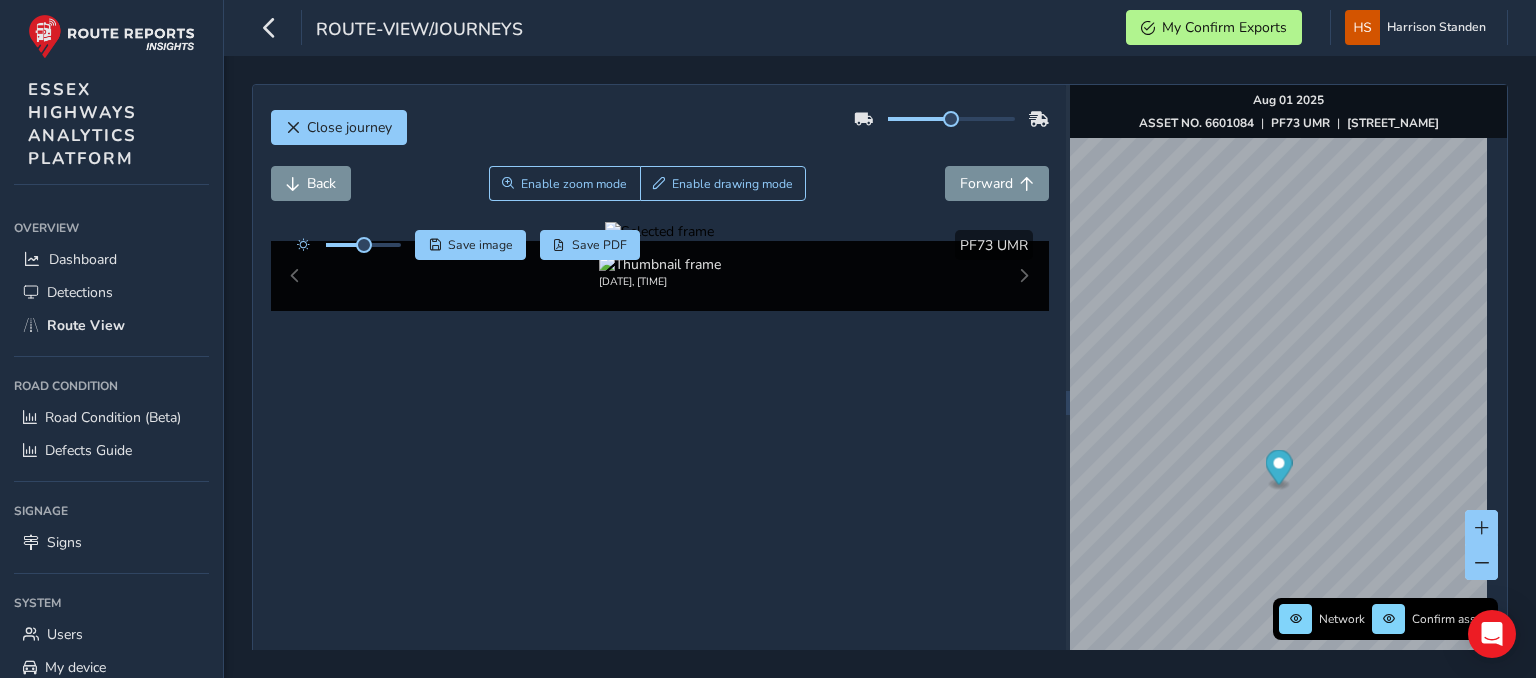 click at bounding box center (659, 231) 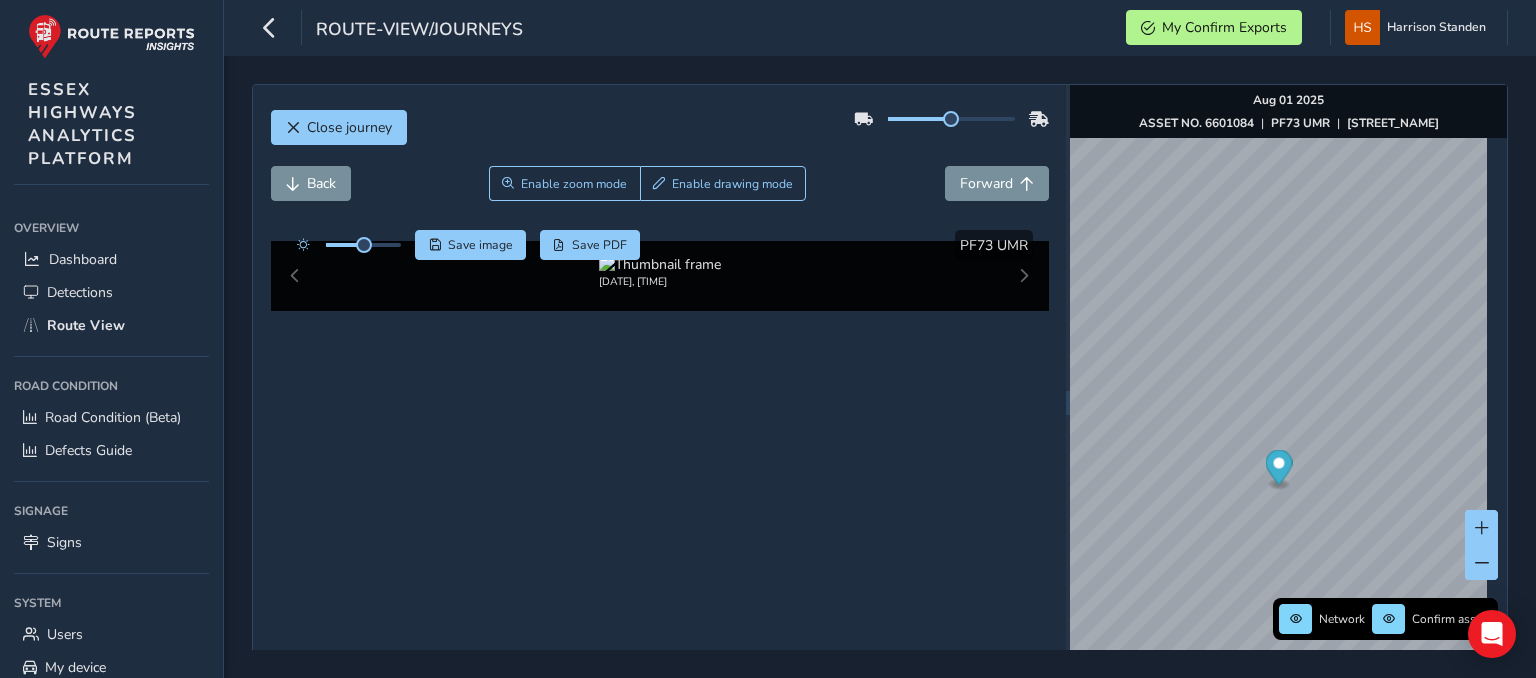 click at bounding box center [1246, 421] 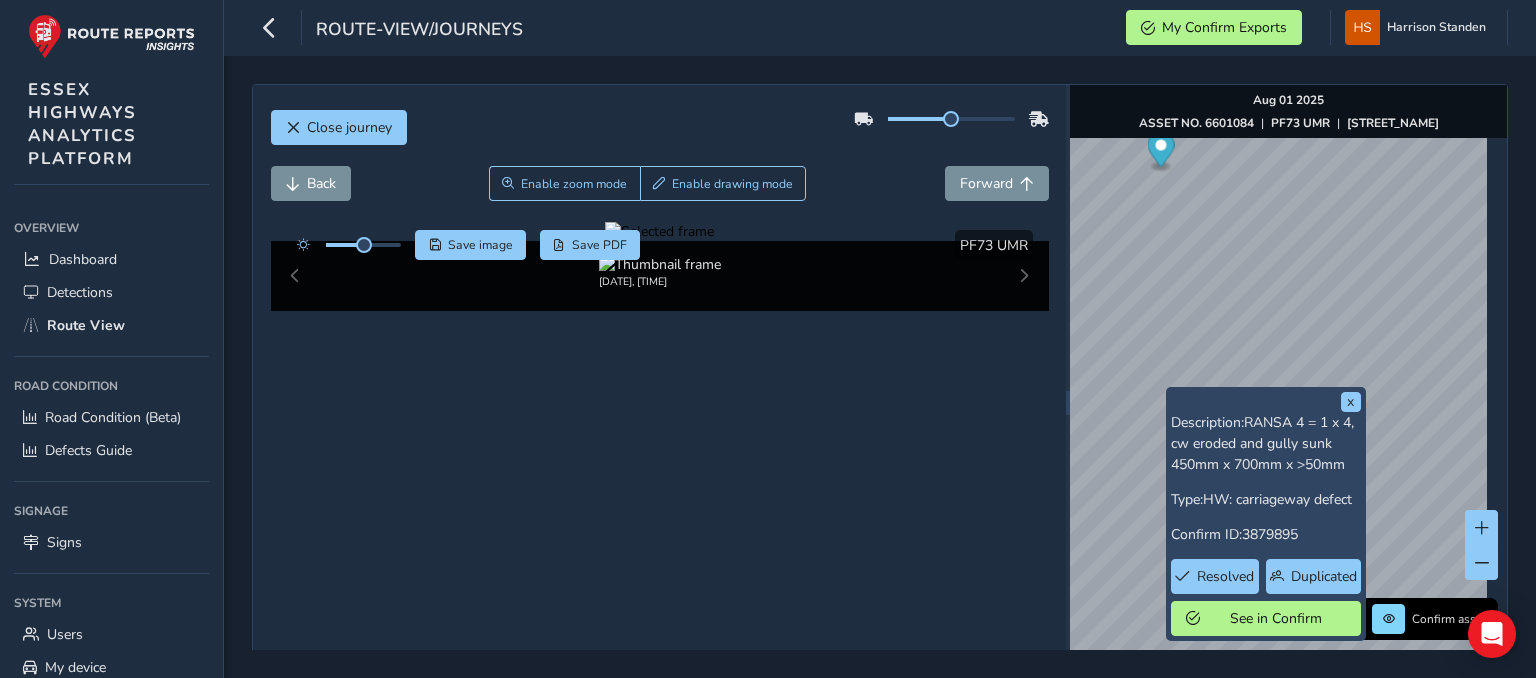 click on "x Description:  RANSA 4 = 1 x 4, cw eroded and gully sunk  450mm x 700mm x >50mm Type:  HW: carriageway defect Confirm ID:  3879895 Resolved Duplicated See in Confirm" at bounding box center (1266, 514) 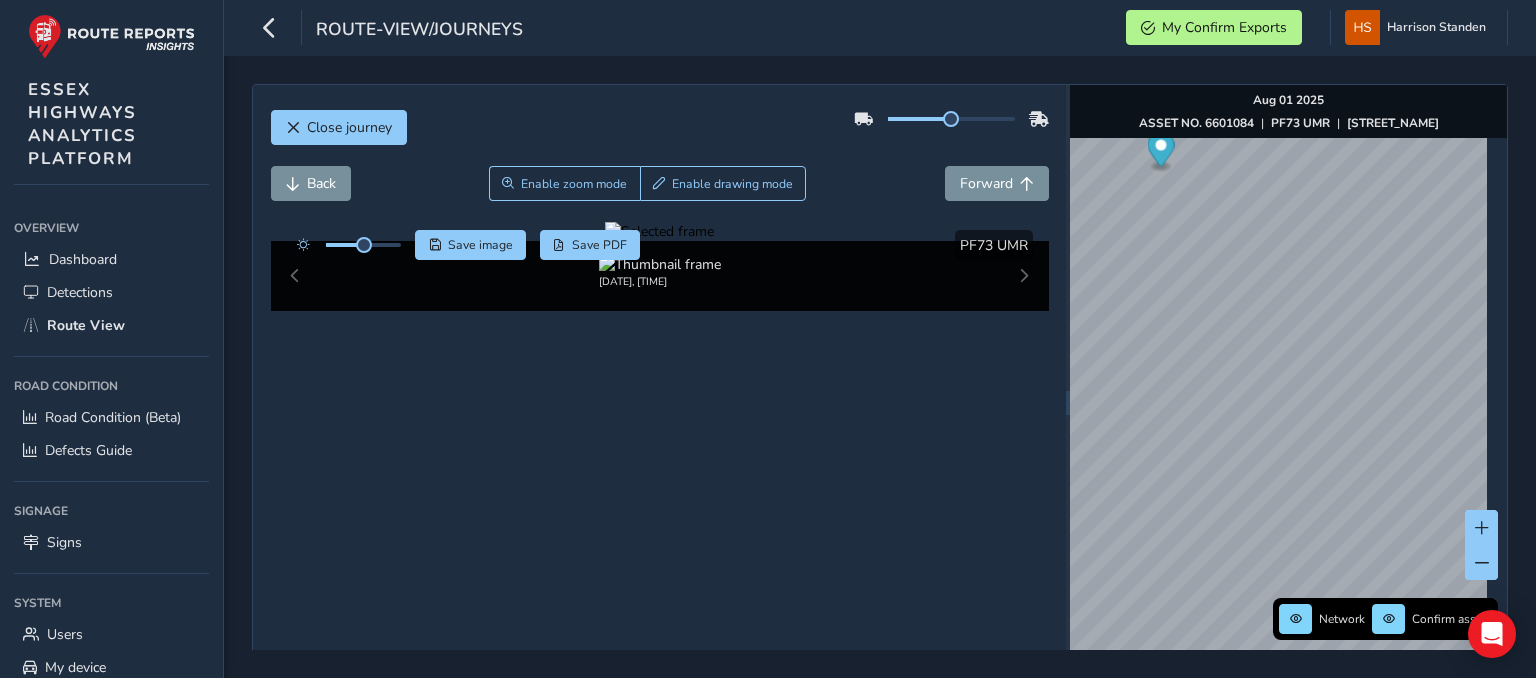 click at bounding box center (659, 231) 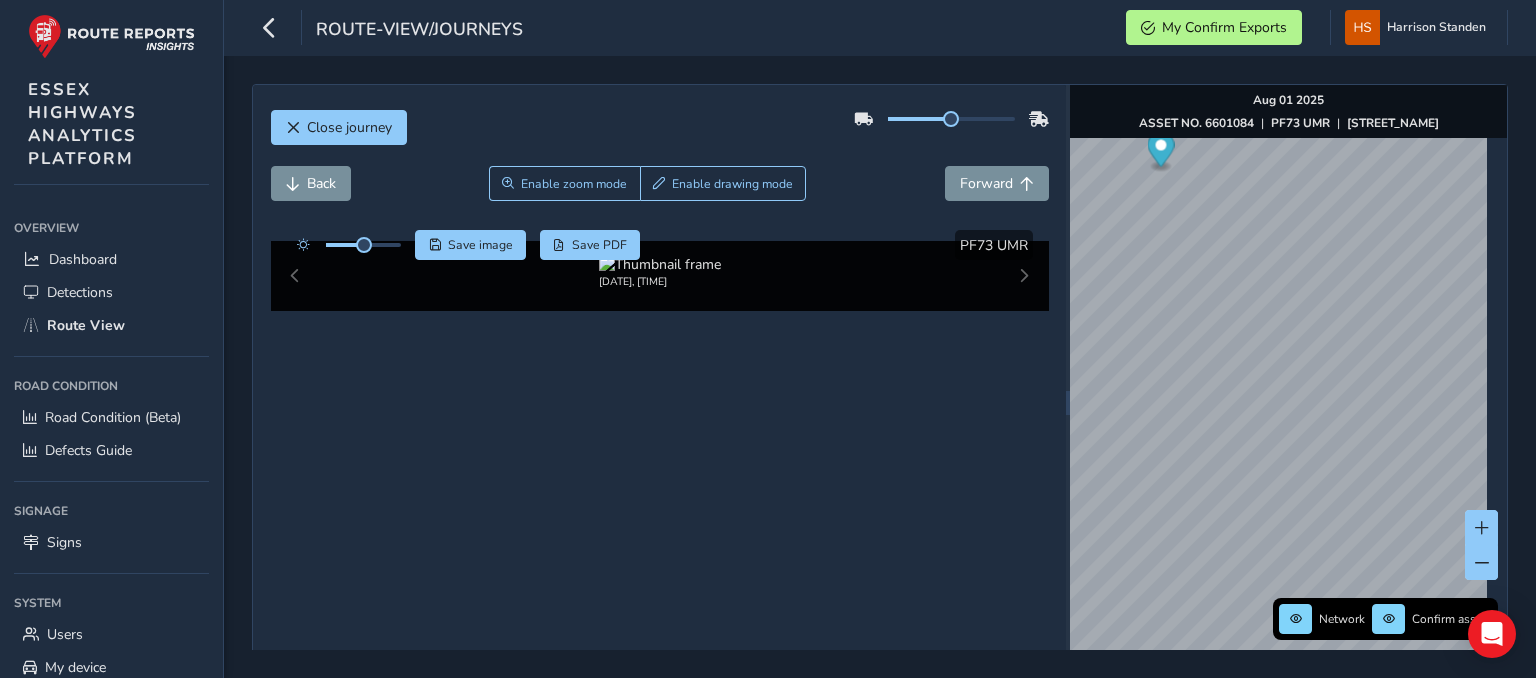 click at bounding box center [1200, 498] 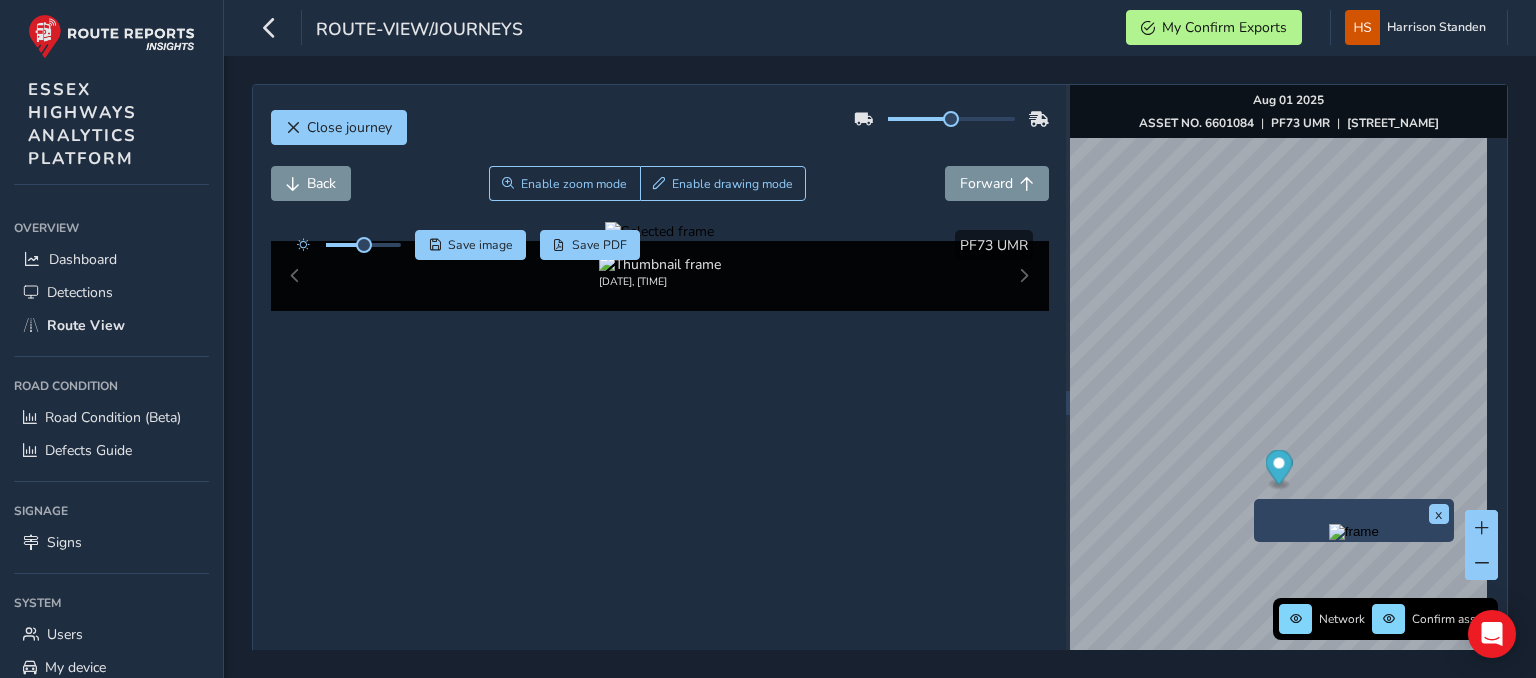 click at bounding box center [1354, 532] 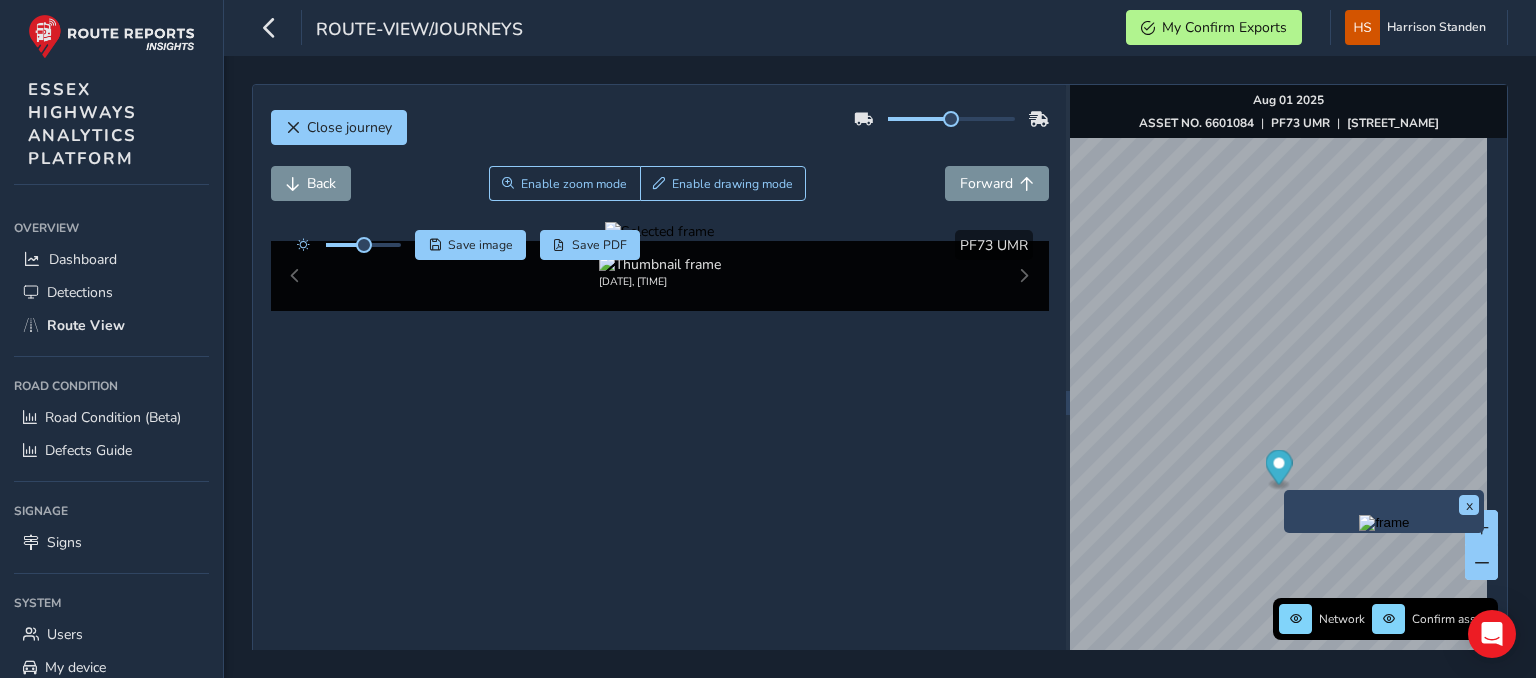 click at bounding box center (1384, 523) 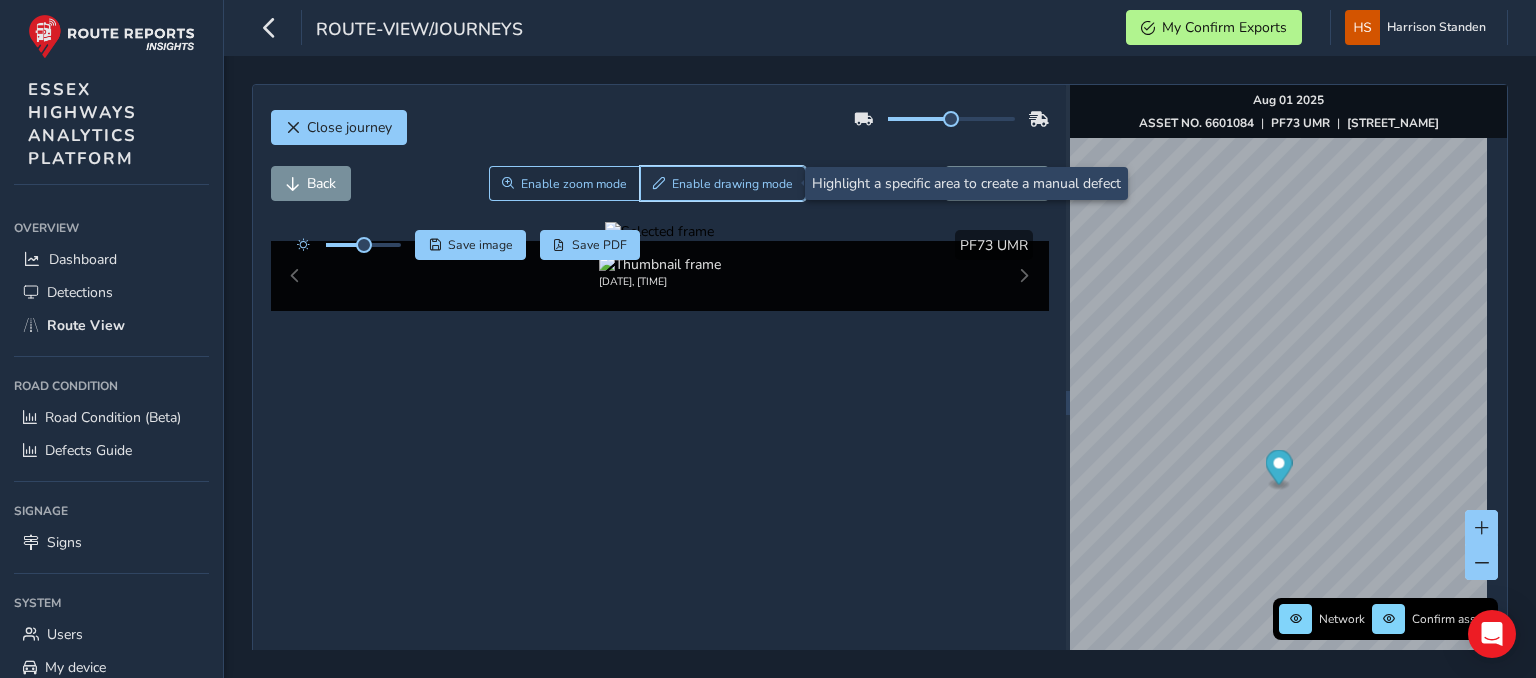 click on "Enable drawing mode" at bounding box center (723, 183) 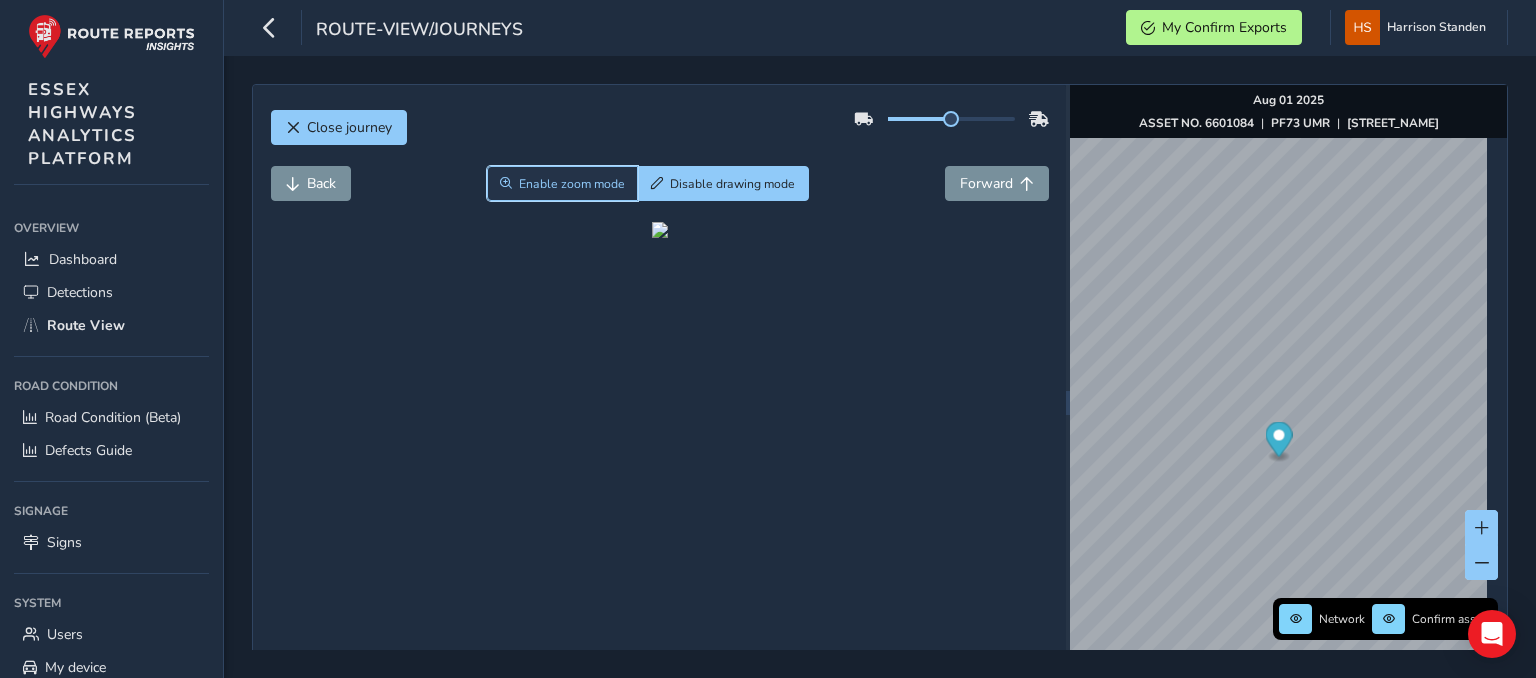 click on "Enable zoom mode" at bounding box center (563, 183) 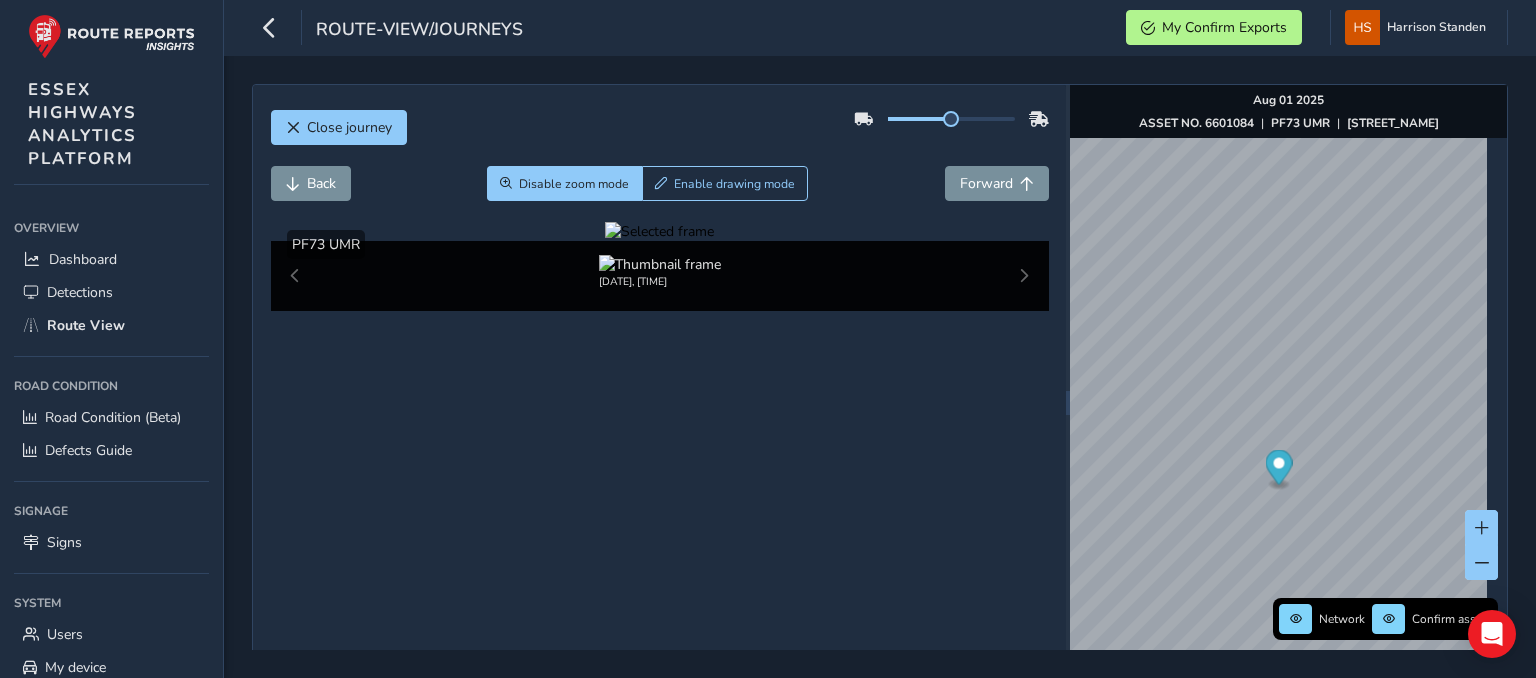 click at bounding box center [659, 231] 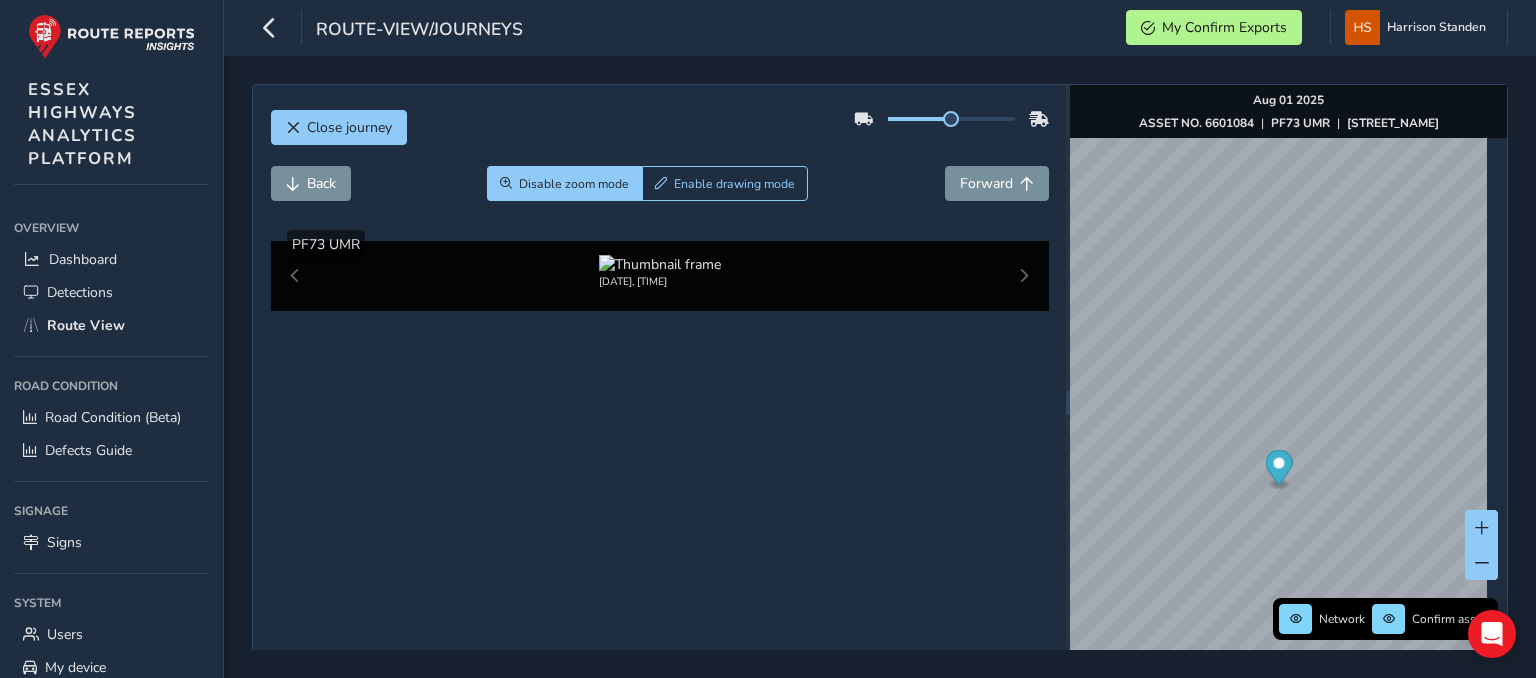 click at bounding box center (1304, 583) 